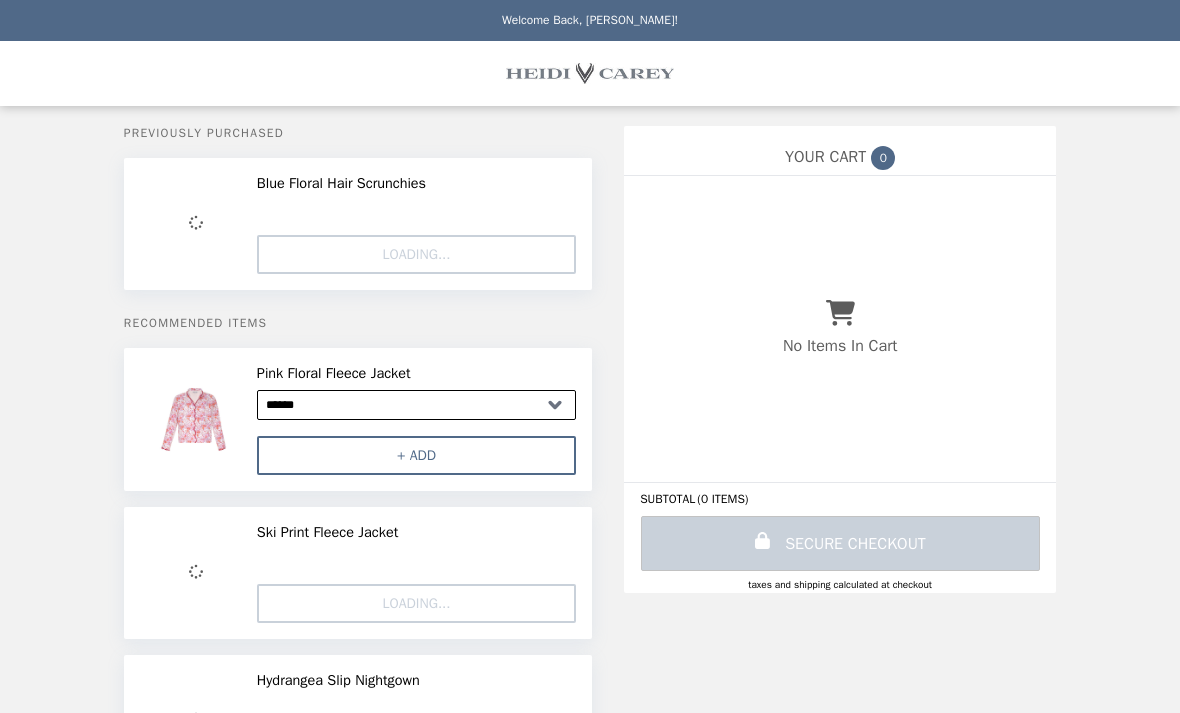 select on "******" 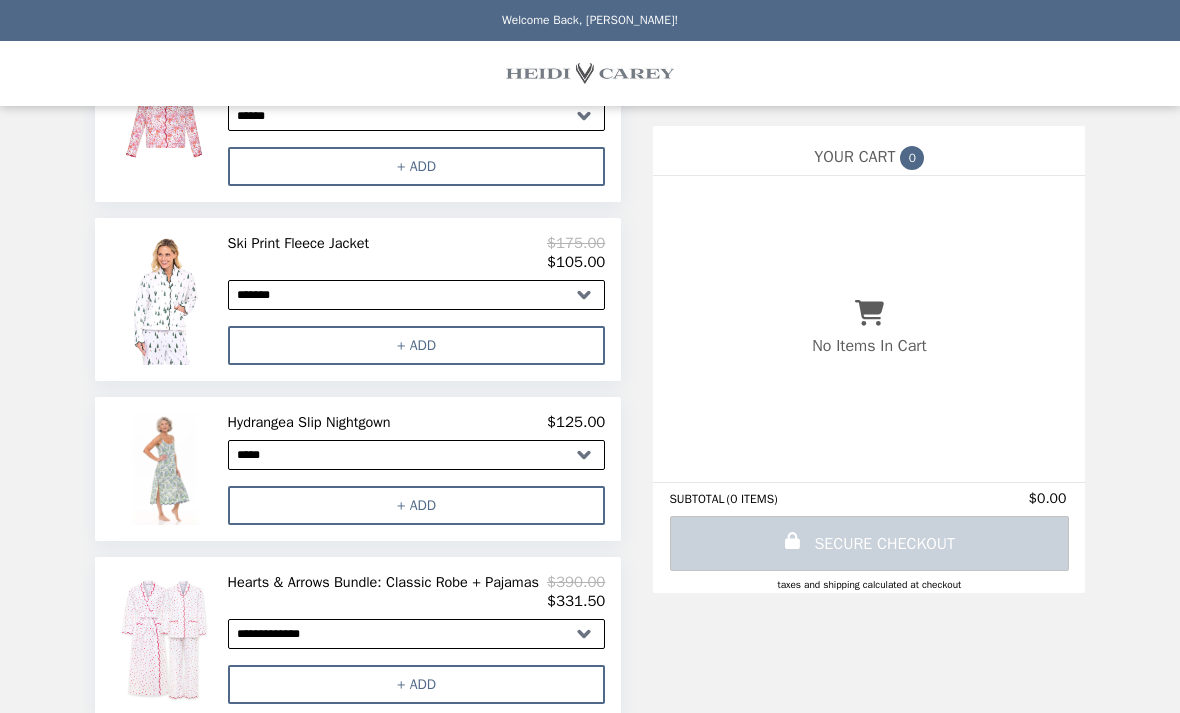 scroll, scrollTop: 306, scrollLeft: 0, axis: vertical 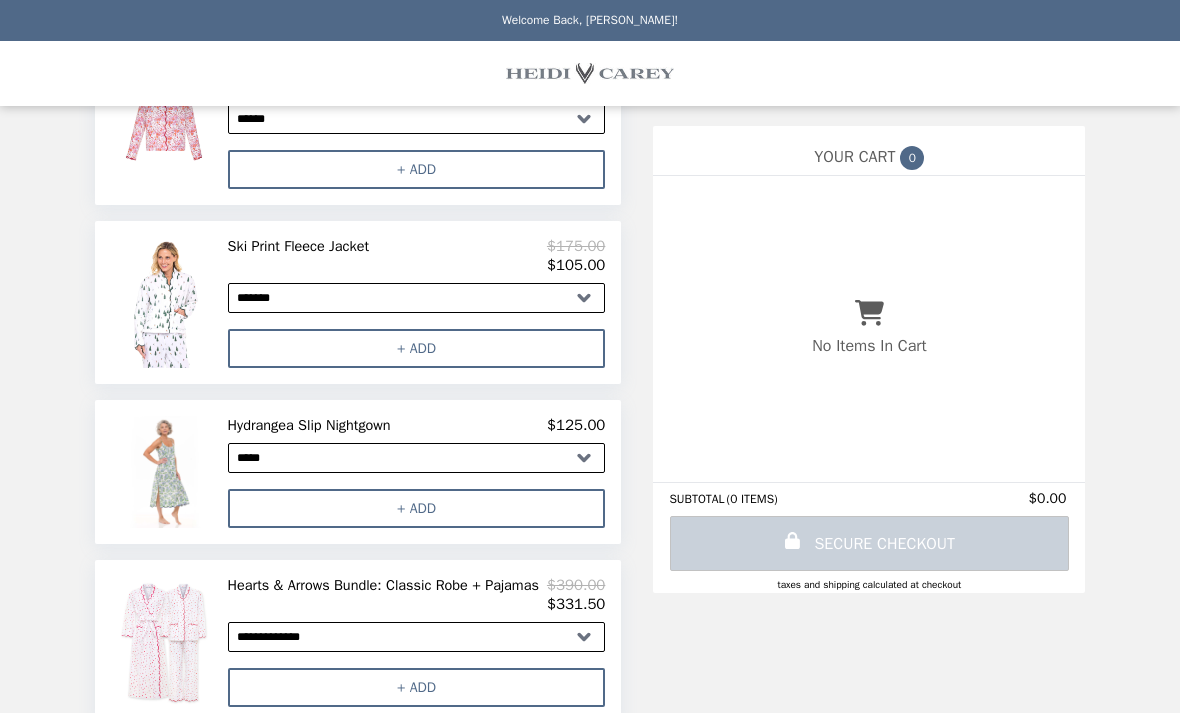 click on "Hearts & Arrows Bundle: Classic Robe + Pajamas" at bounding box center [387, 585] 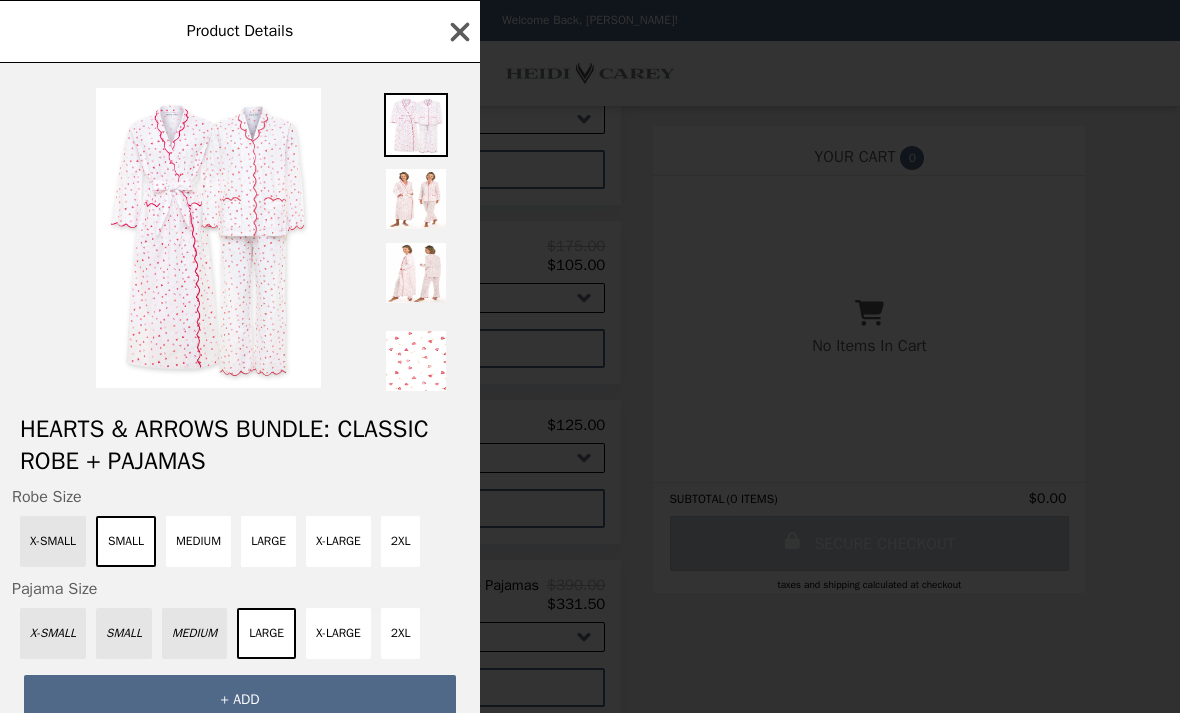 click 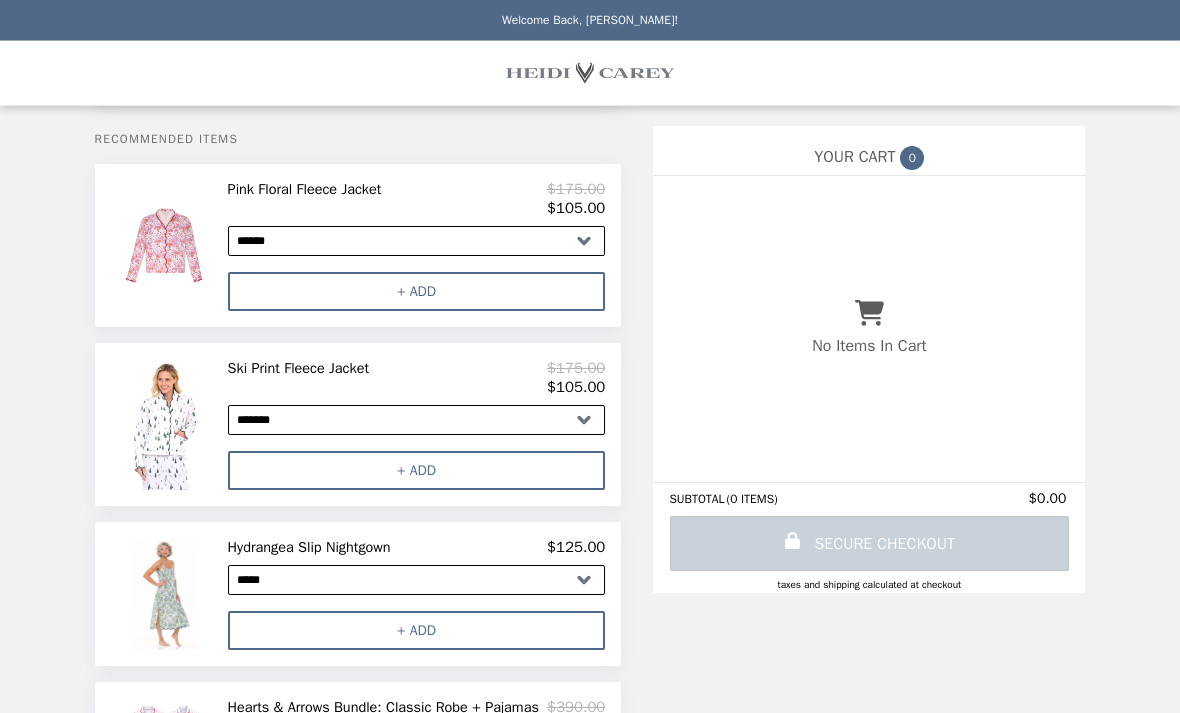 scroll, scrollTop: 0, scrollLeft: 0, axis: both 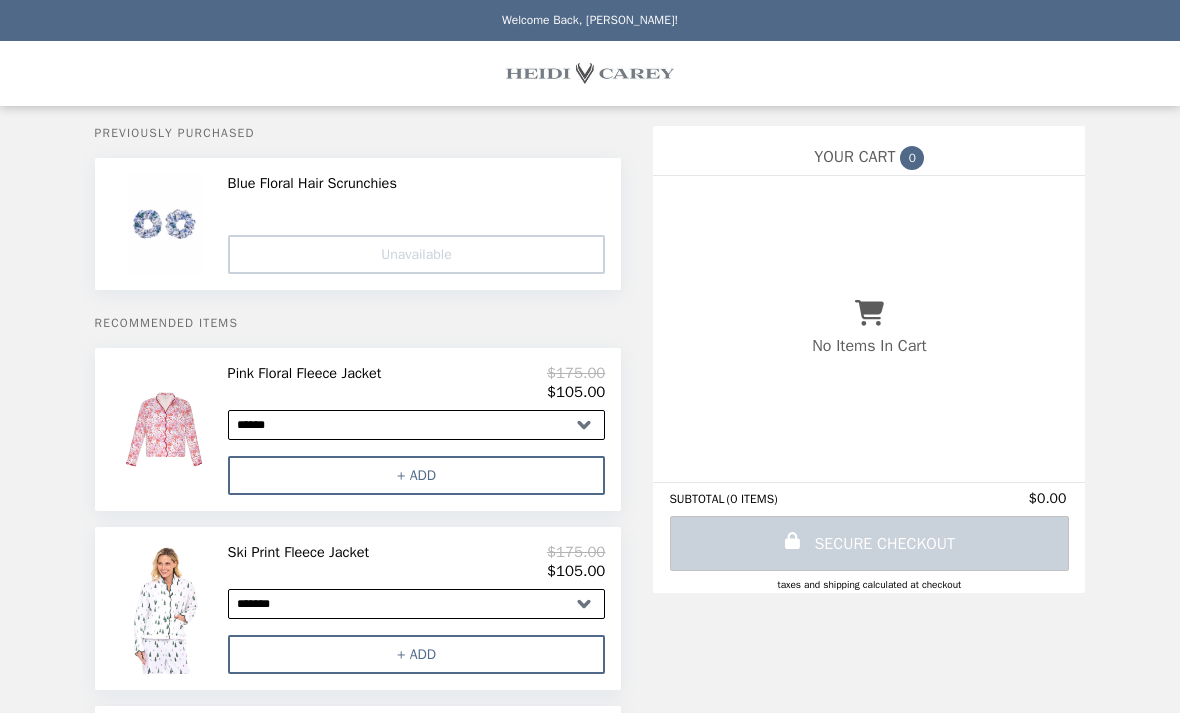 click on "Welcome Back, [PERSON_NAME]!" at bounding box center [590, 20] 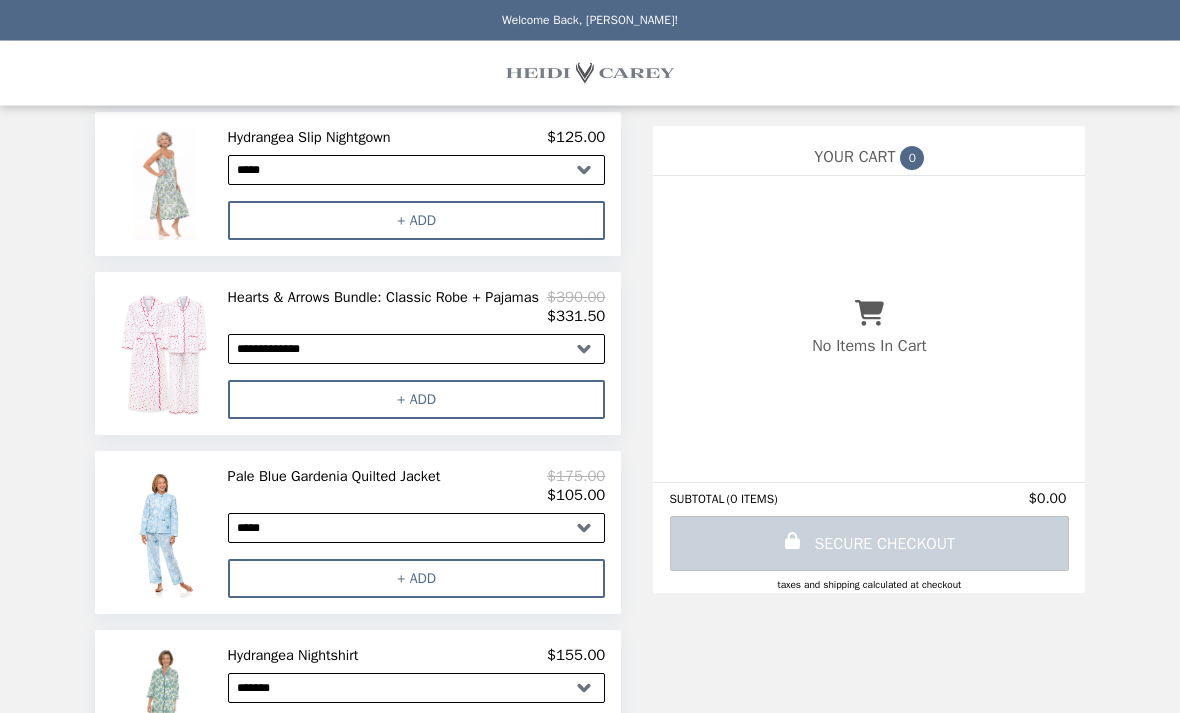 scroll, scrollTop: 603, scrollLeft: 0, axis: vertical 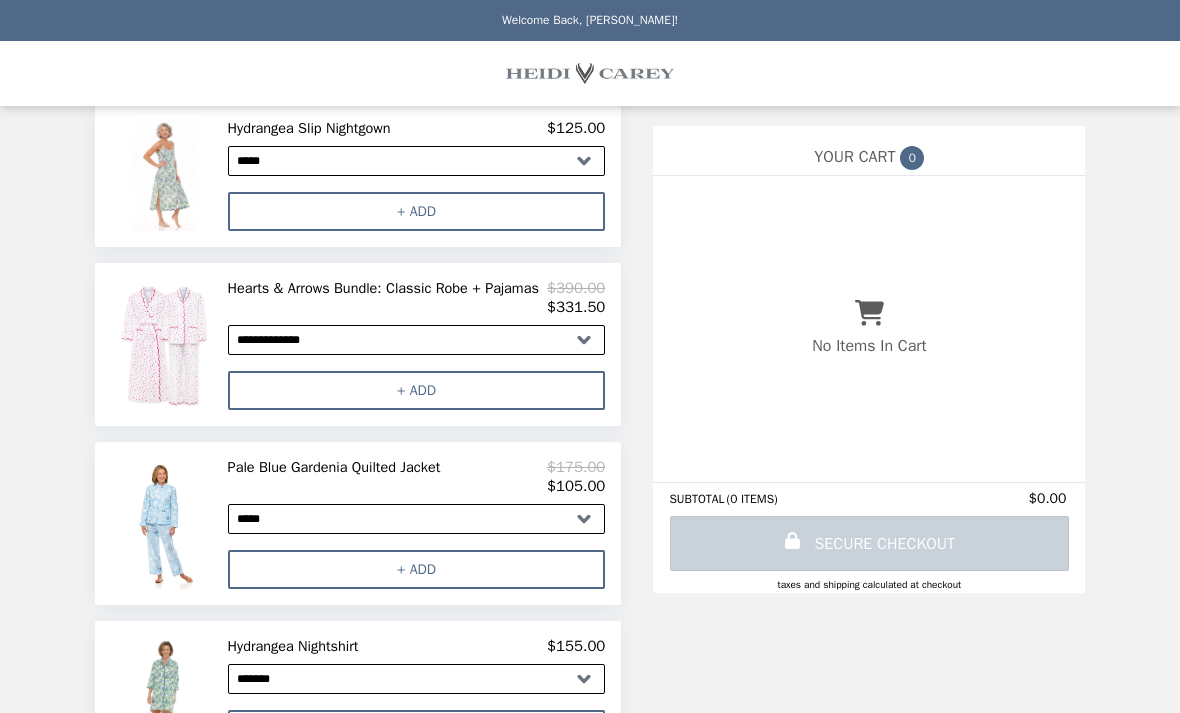click on "Hydrangea Nightshirt" at bounding box center [297, 646] 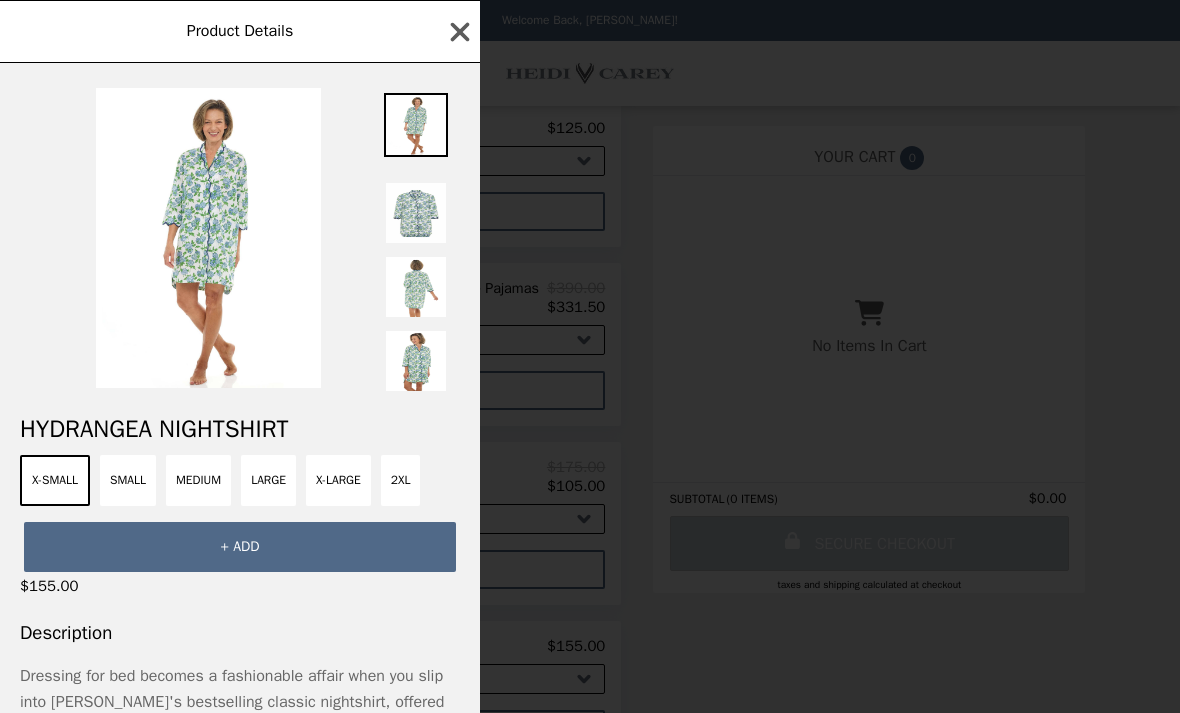 scroll, scrollTop: 0, scrollLeft: 0, axis: both 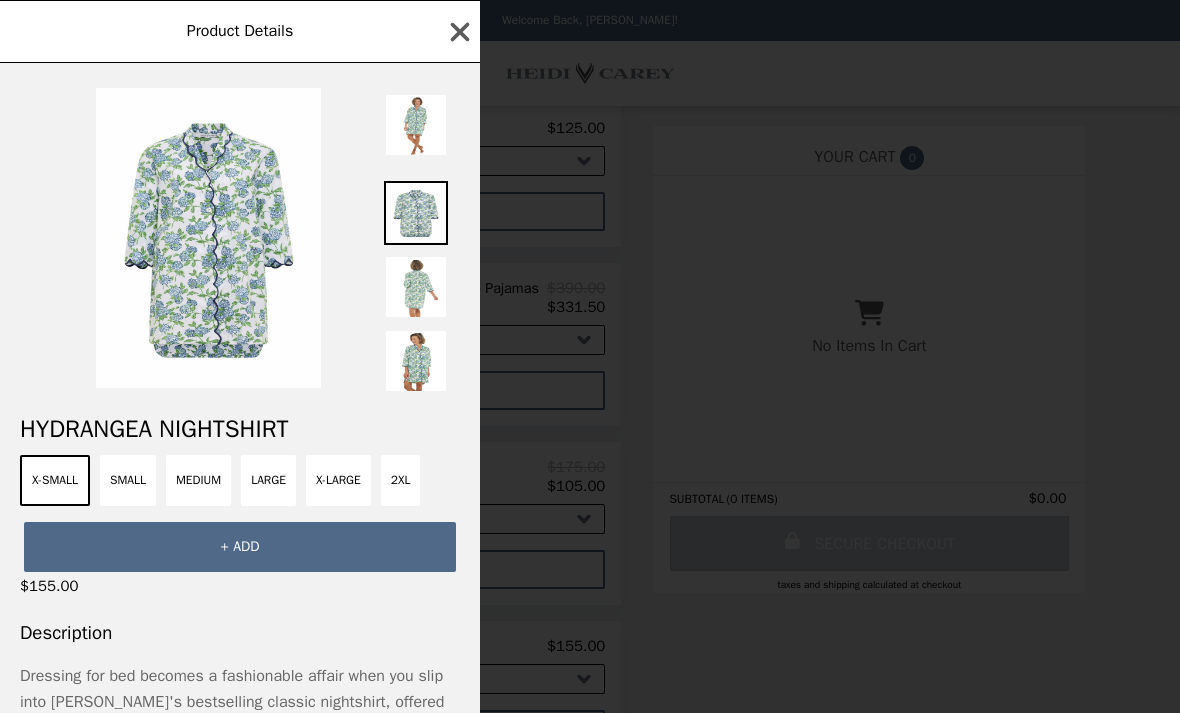 click at bounding box center [416, 287] 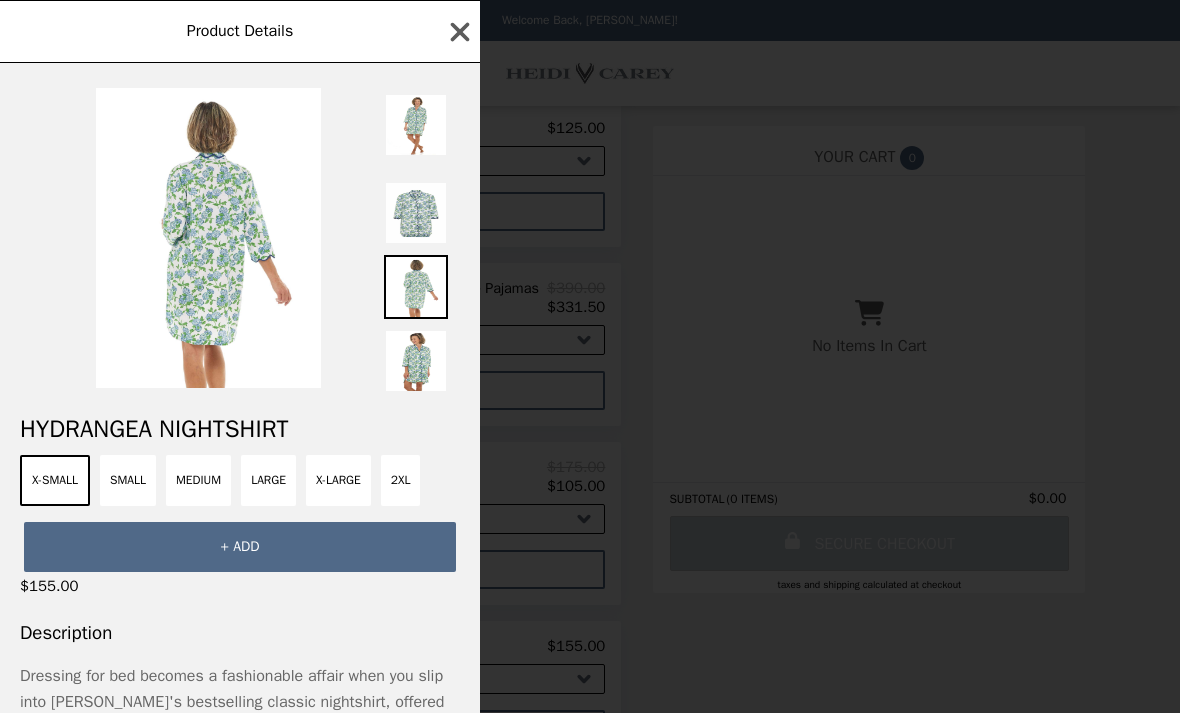 click at bounding box center [416, 361] 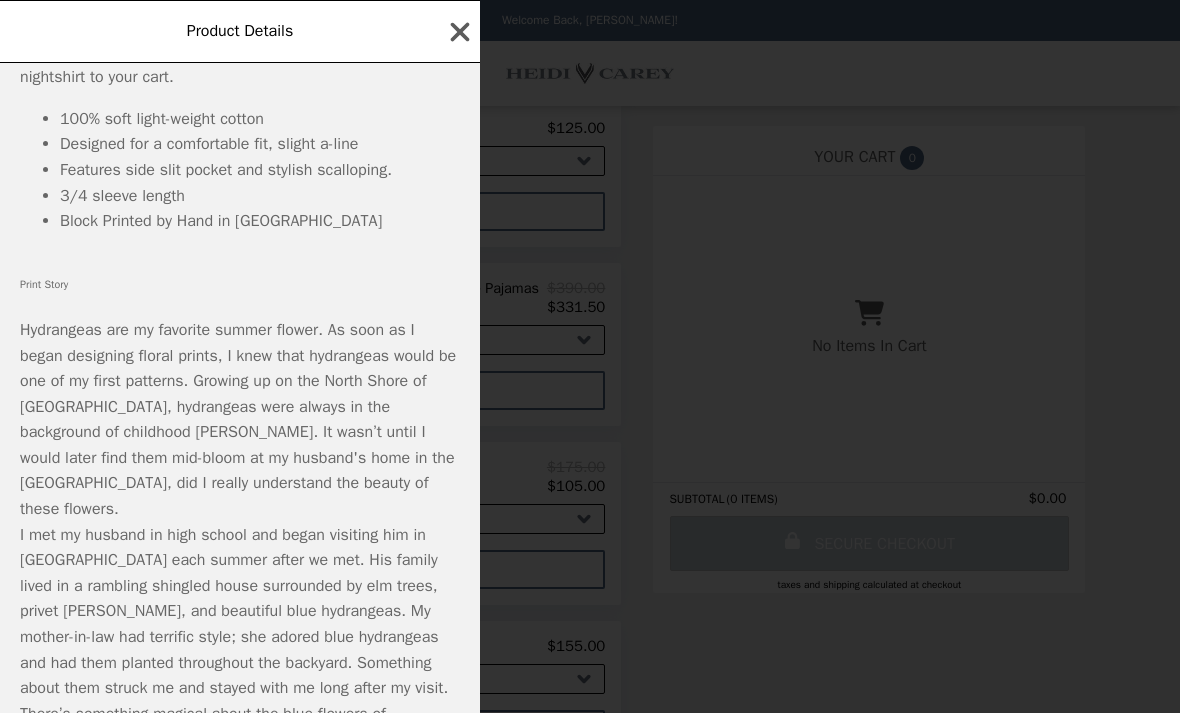 scroll, scrollTop: 864, scrollLeft: 0, axis: vertical 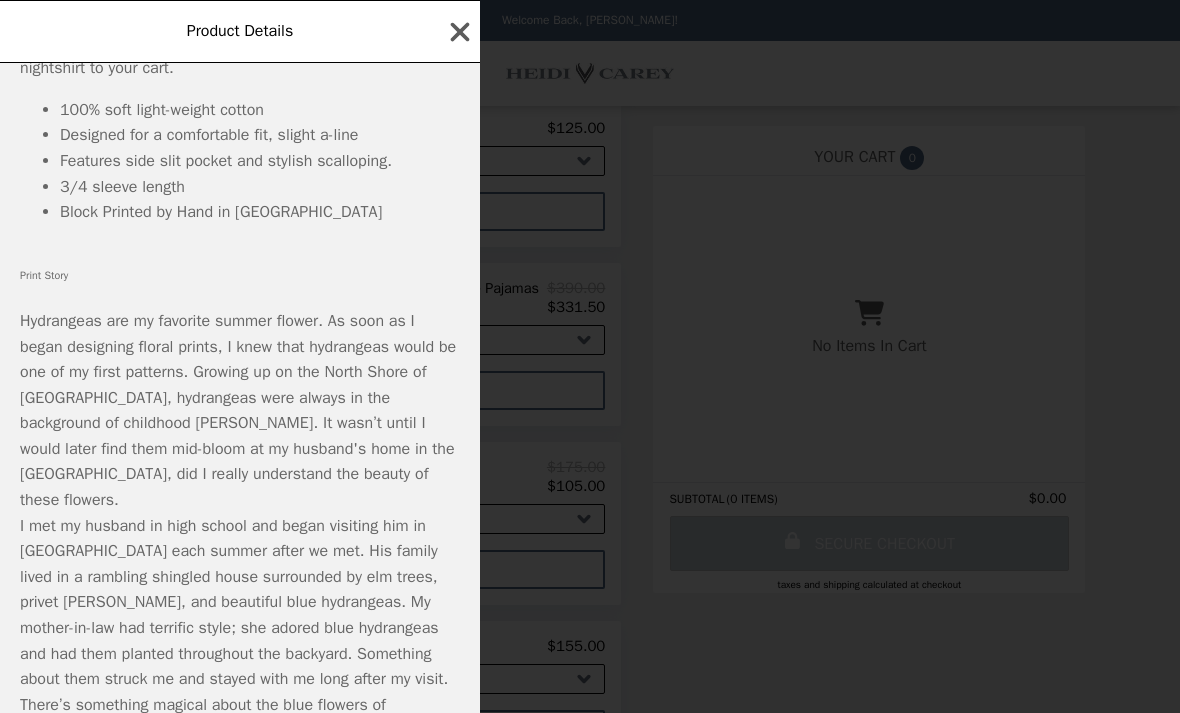click 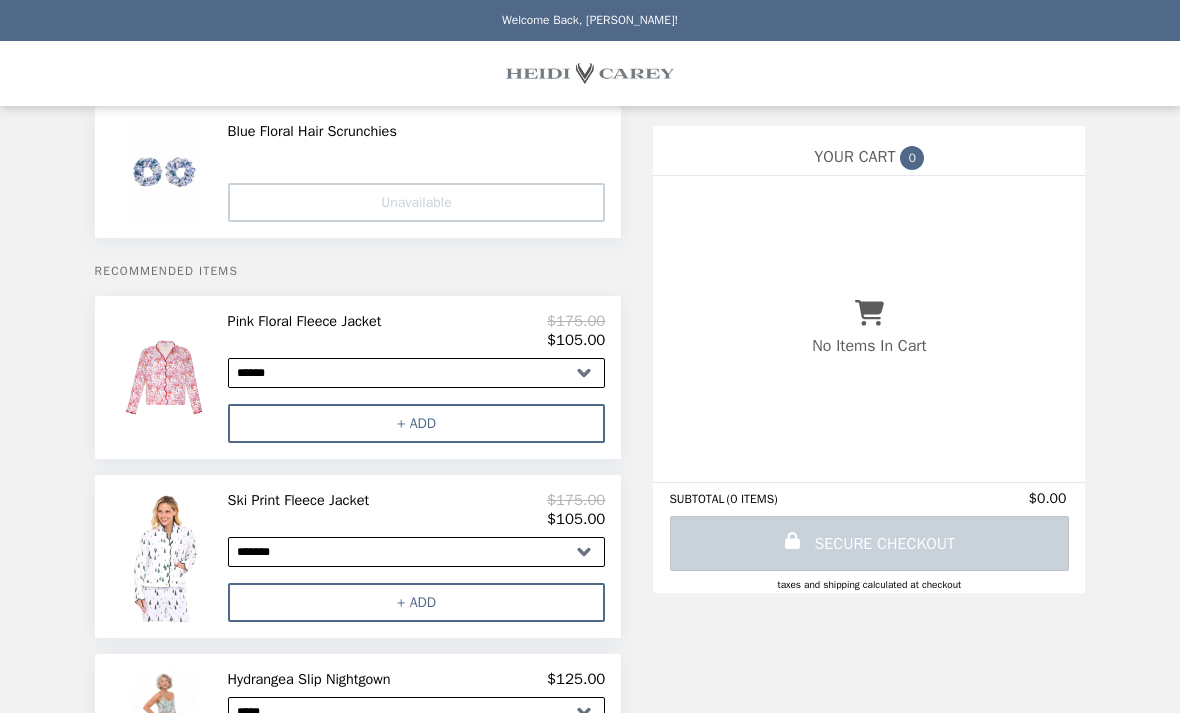 scroll, scrollTop: 0, scrollLeft: 0, axis: both 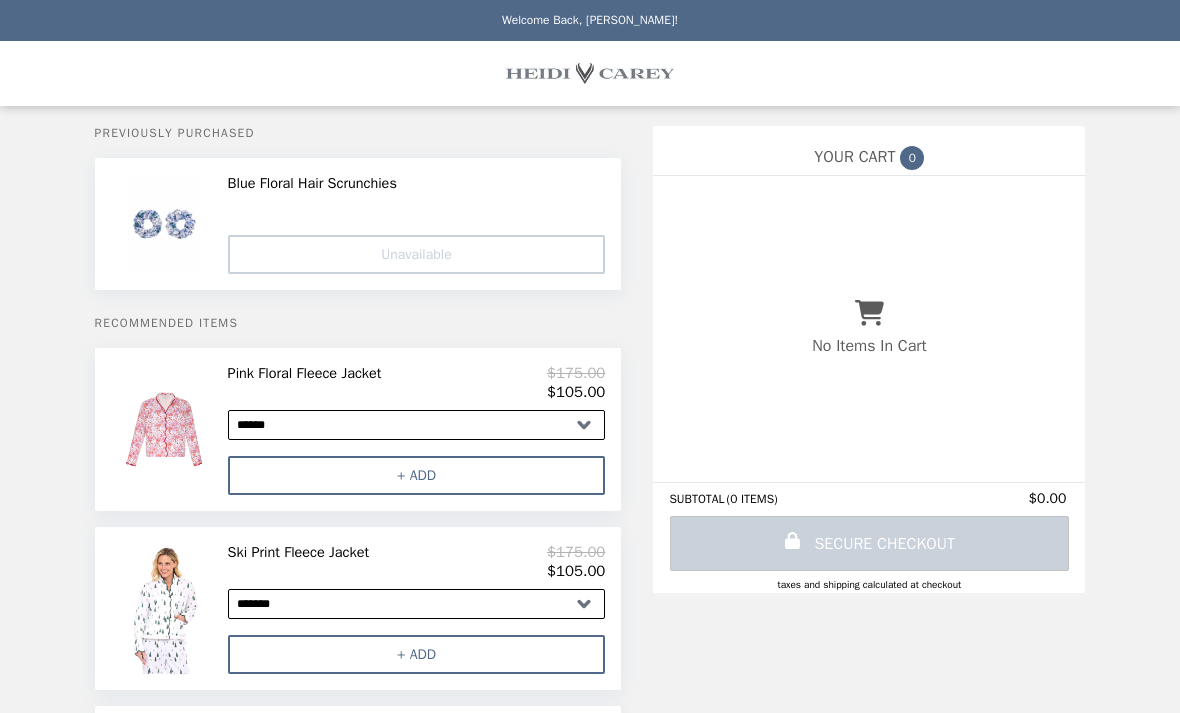 click on "Welcome Back, [PERSON_NAME]!" at bounding box center (590, 20) 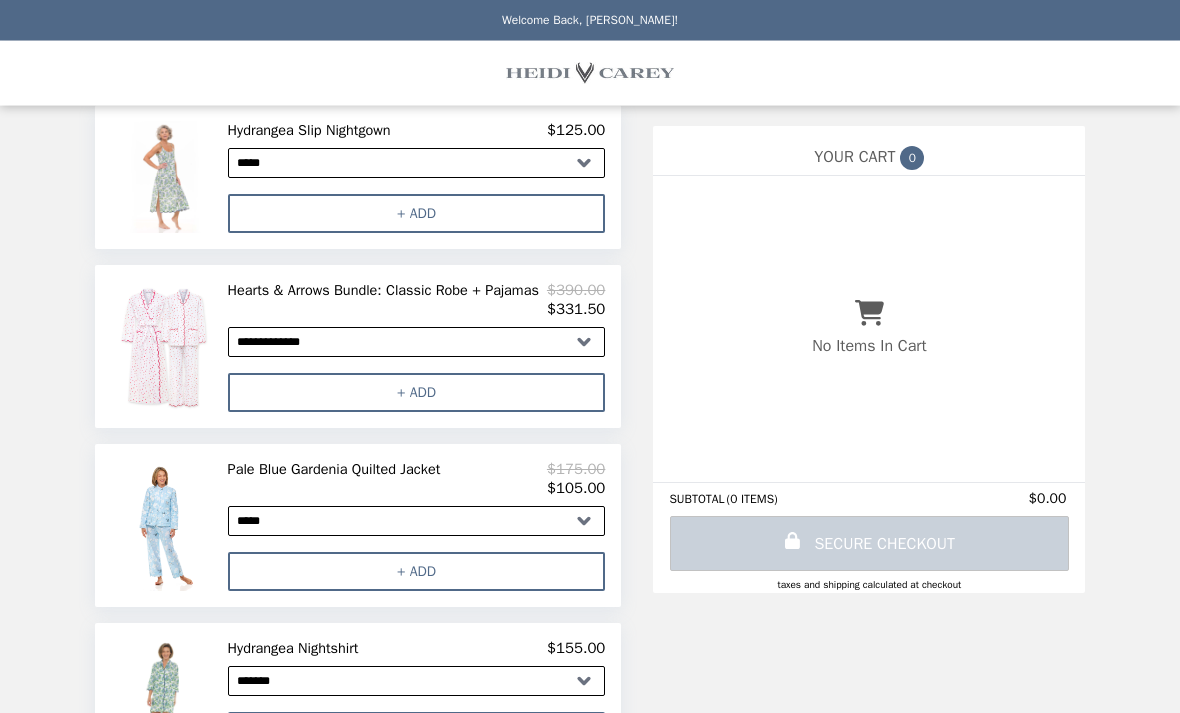 scroll, scrollTop: 603, scrollLeft: 0, axis: vertical 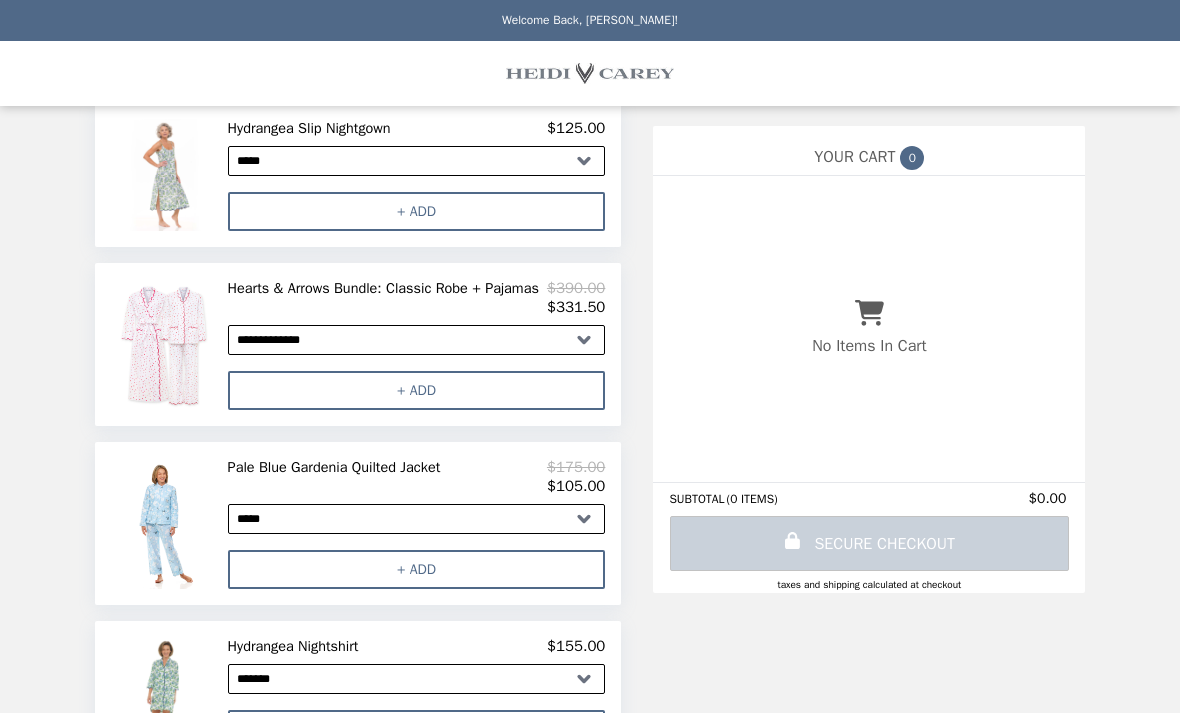 click on "Pale Blue Gardenia Quilted Jacket" at bounding box center [338, 467] 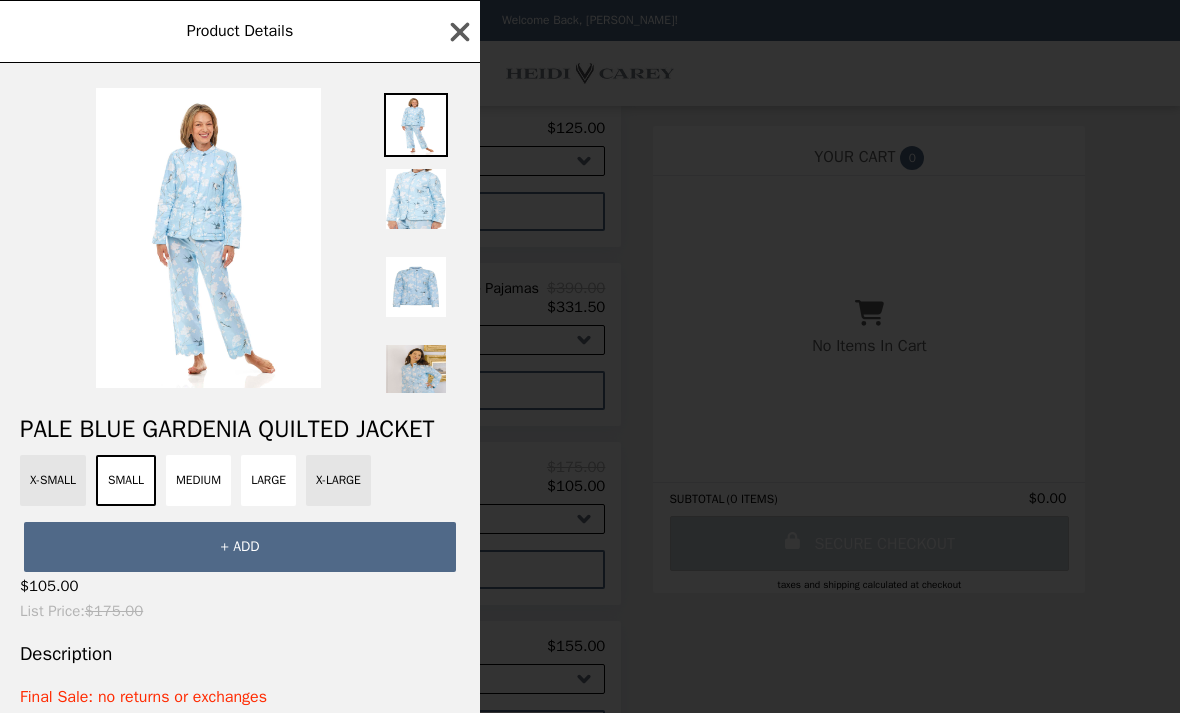 click at bounding box center [416, 199] 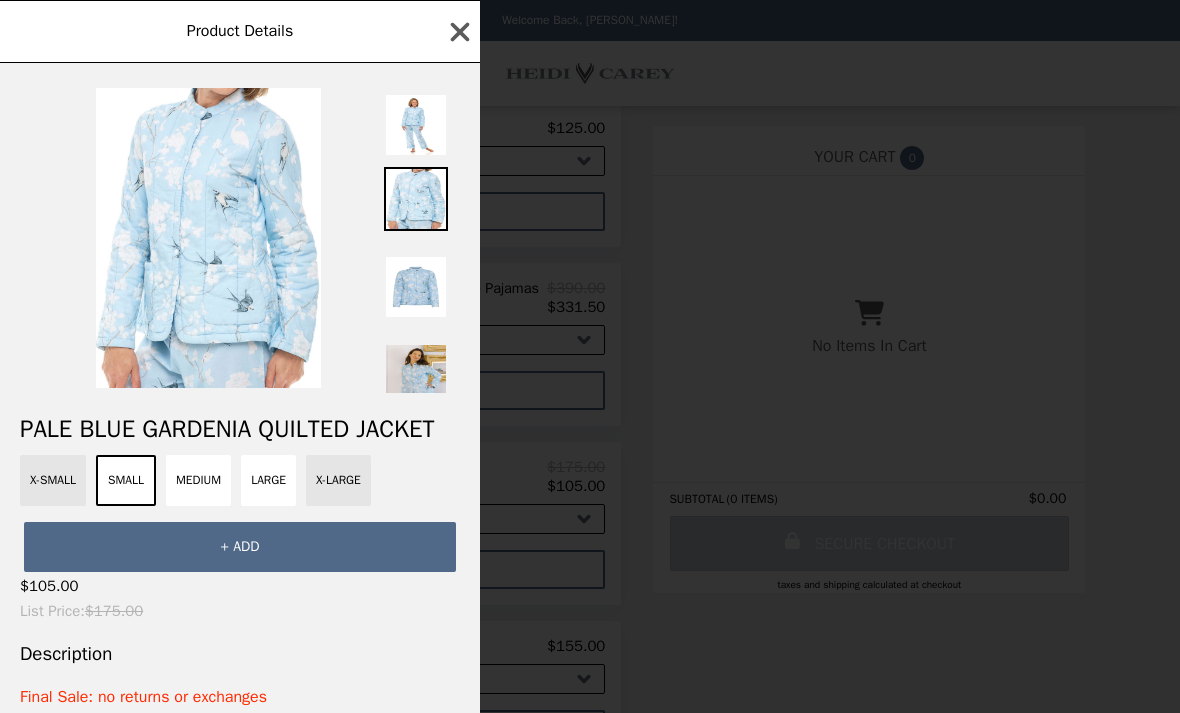 click at bounding box center (416, 287) 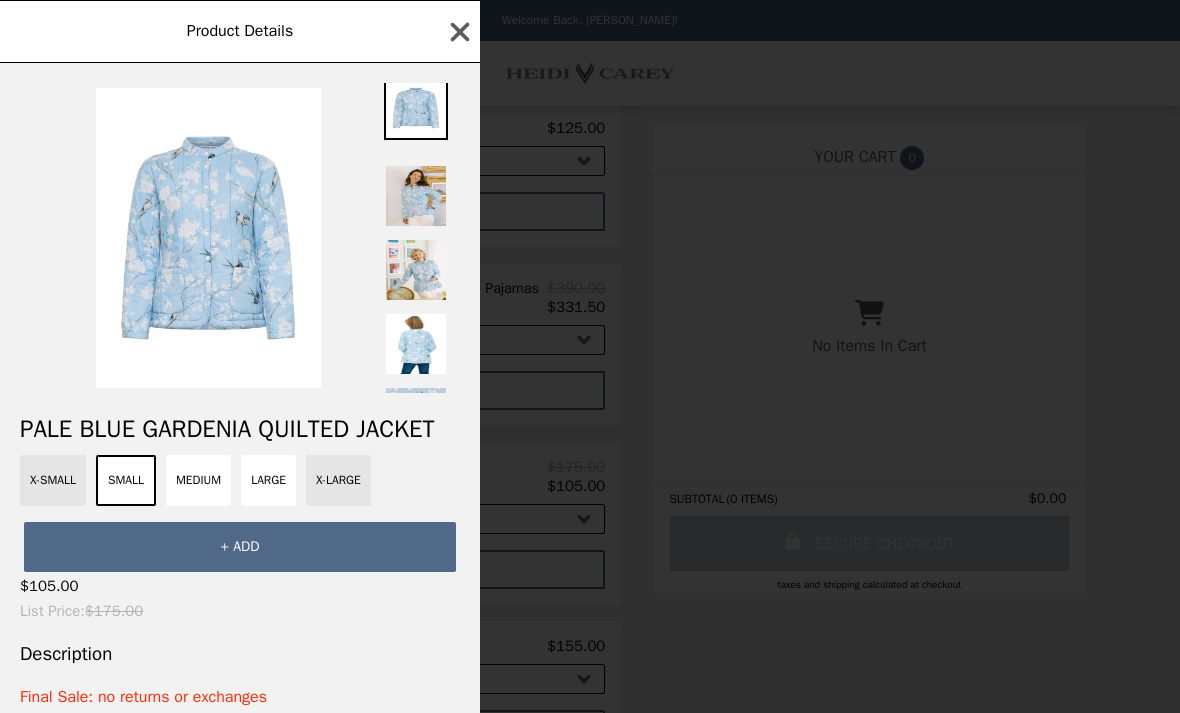 scroll, scrollTop: 187, scrollLeft: 0, axis: vertical 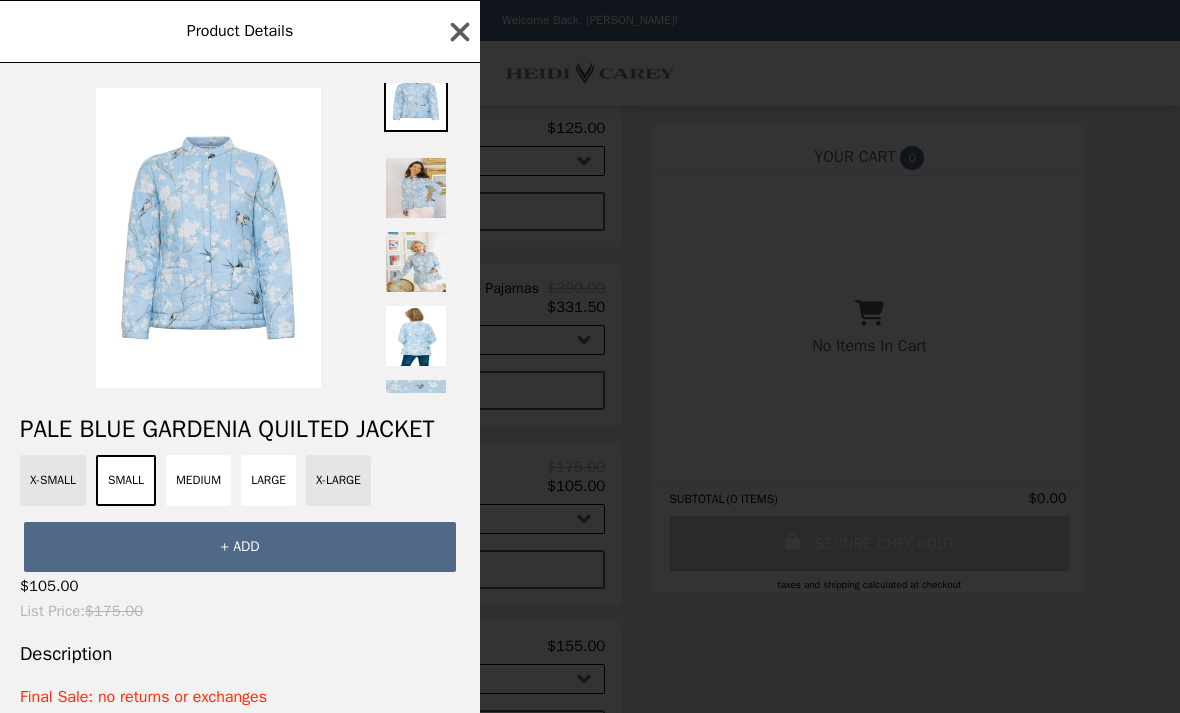 click at bounding box center (416, 188) 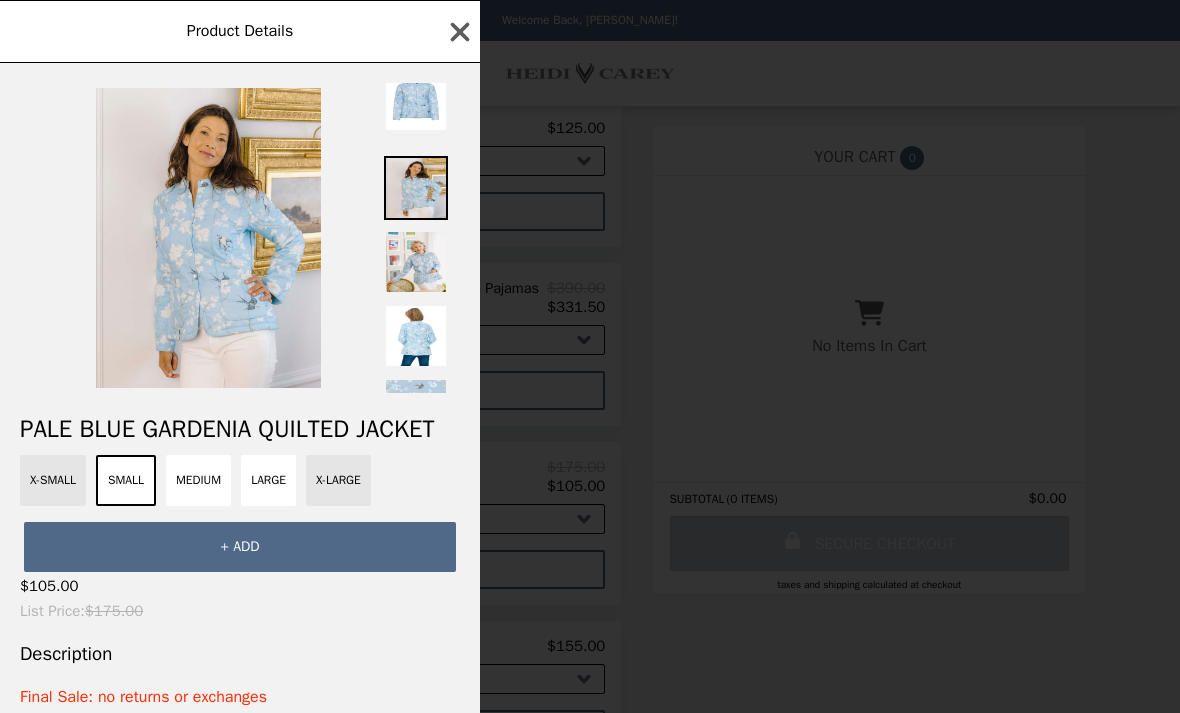 click at bounding box center [416, 262] 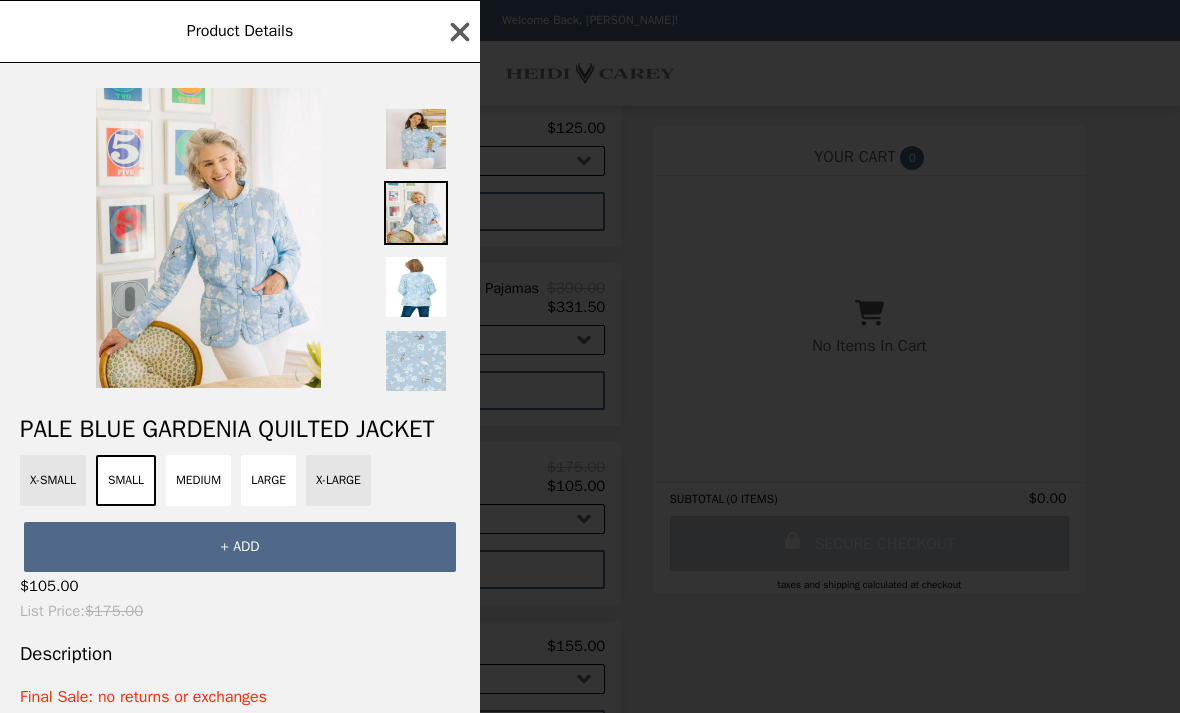scroll, scrollTop: 267, scrollLeft: 0, axis: vertical 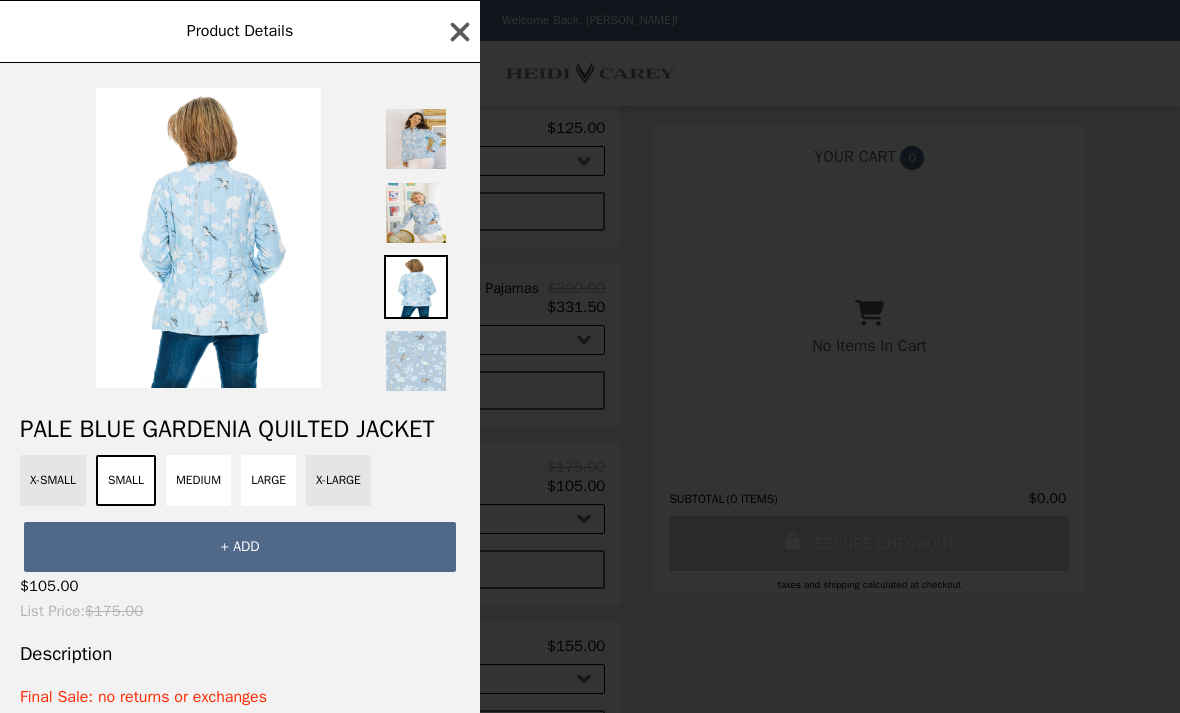 click at bounding box center (416, 361) 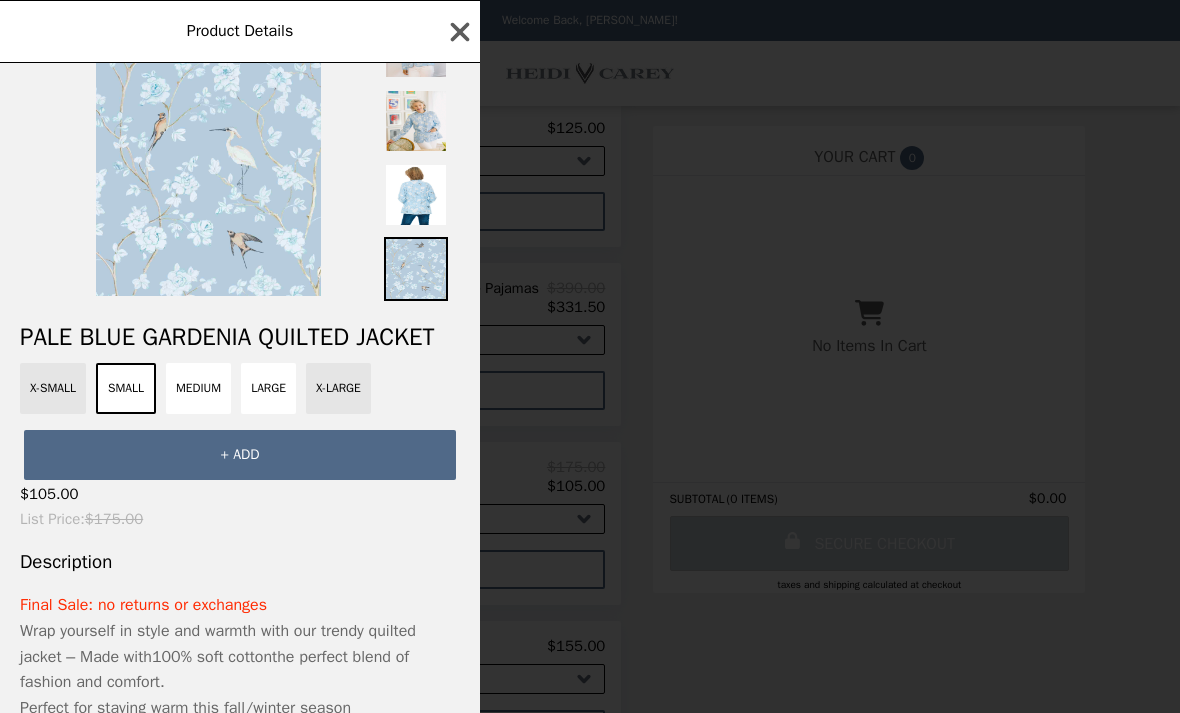 scroll, scrollTop: 27, scrollLeft: 0, axis: vertical 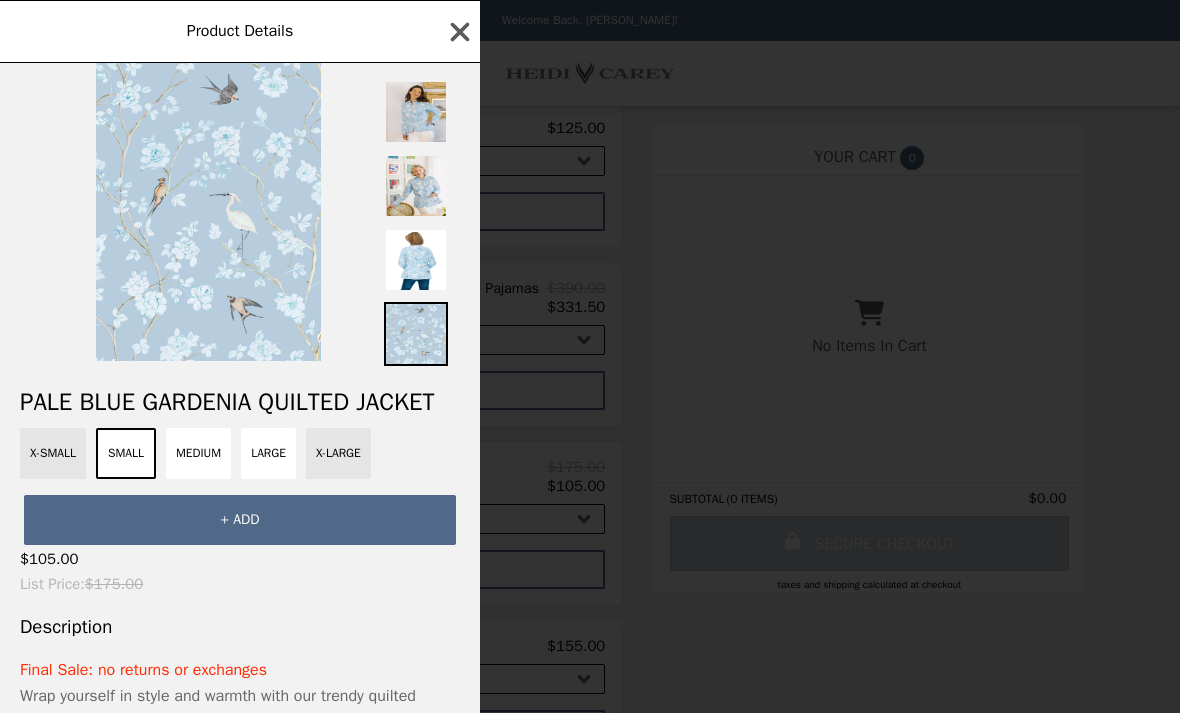 click on "LARGE" at bounding box center (268, 453) 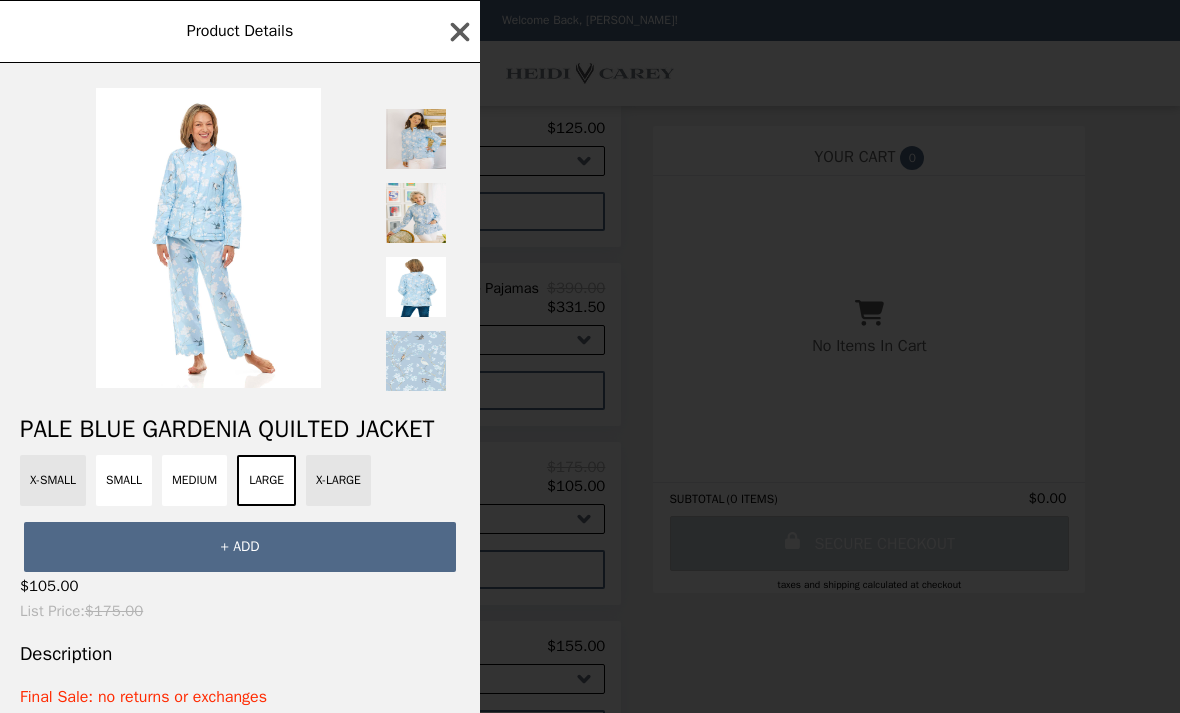 scroll, scrollTop: 0, scrollLeft: 0, axis: both 